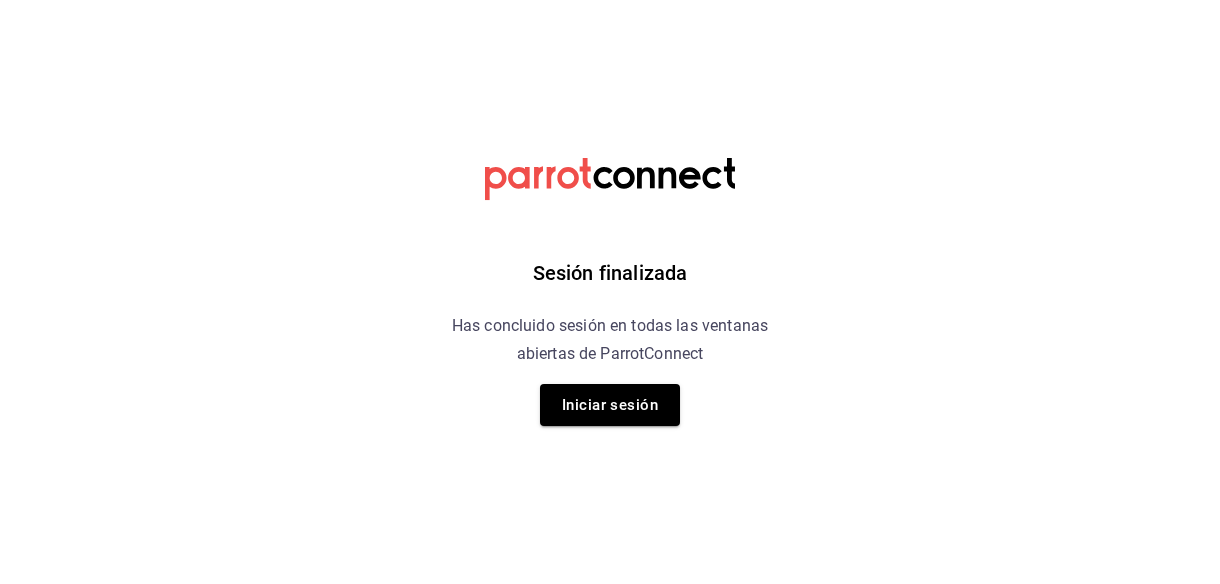 scroll, scrollTop: 0, scrollLeft: 0, axis: both 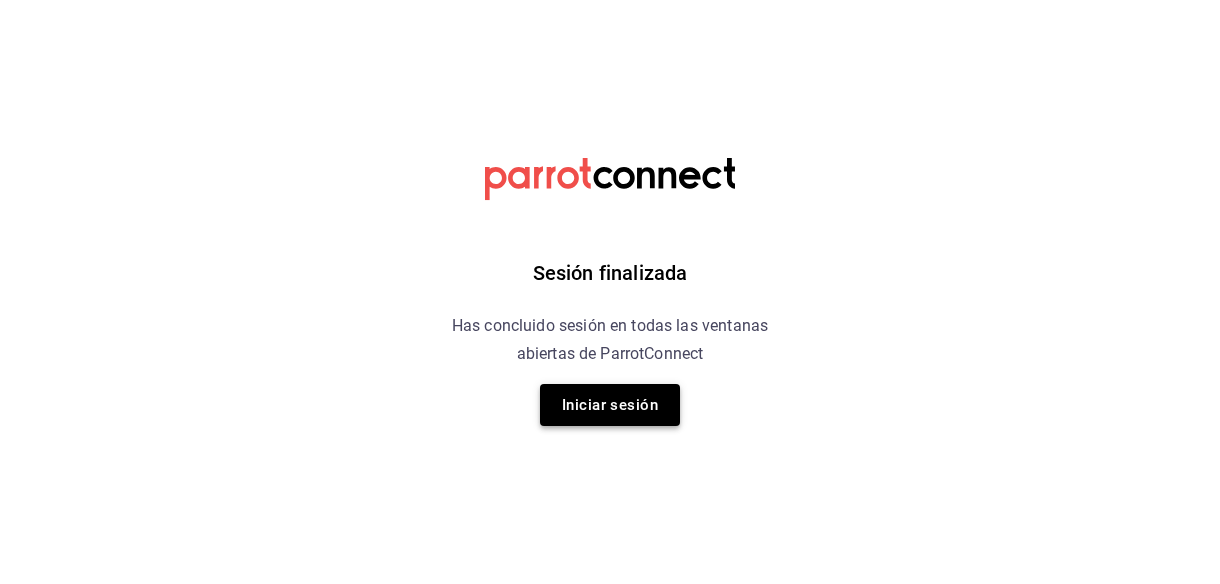 click on "Iniciar sesión" at bounding box center [610, 405] 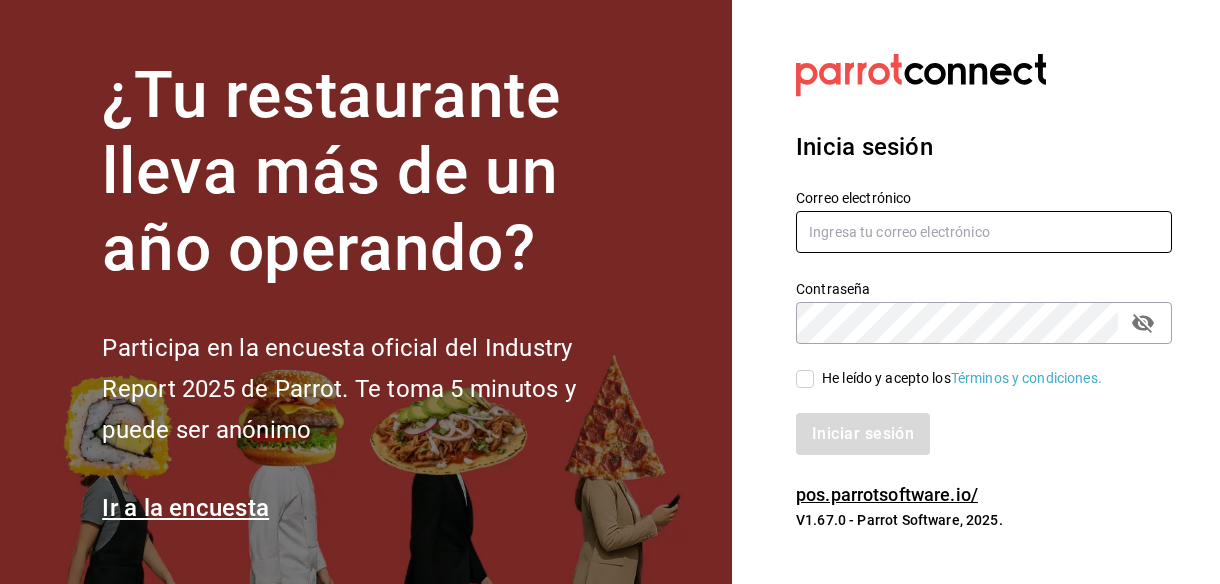 type on "eriick1017@gmail.com" 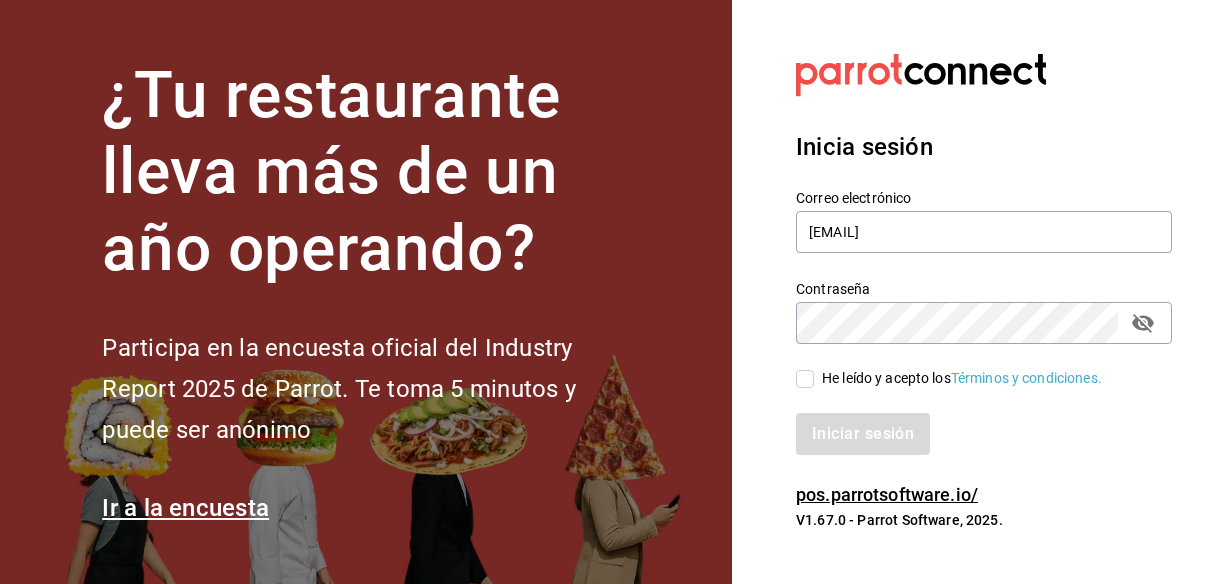 click on "He leído y acepto los  Términos y condiciones." at bounding box center (805, 379) 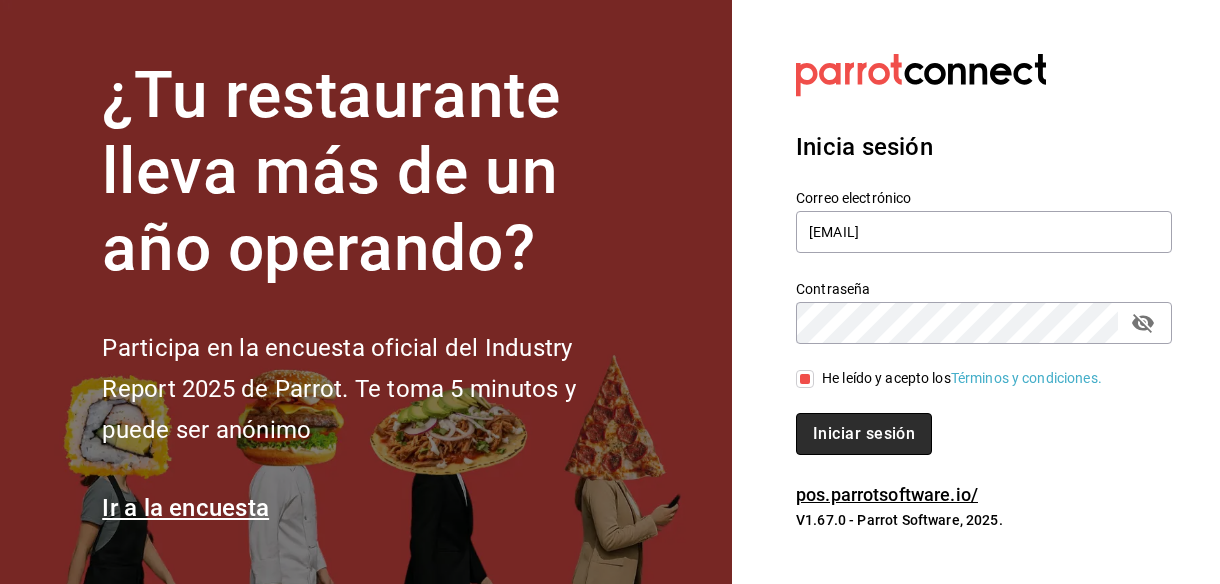 click on "Iniciar sesión" at bounding box center [864, 434] 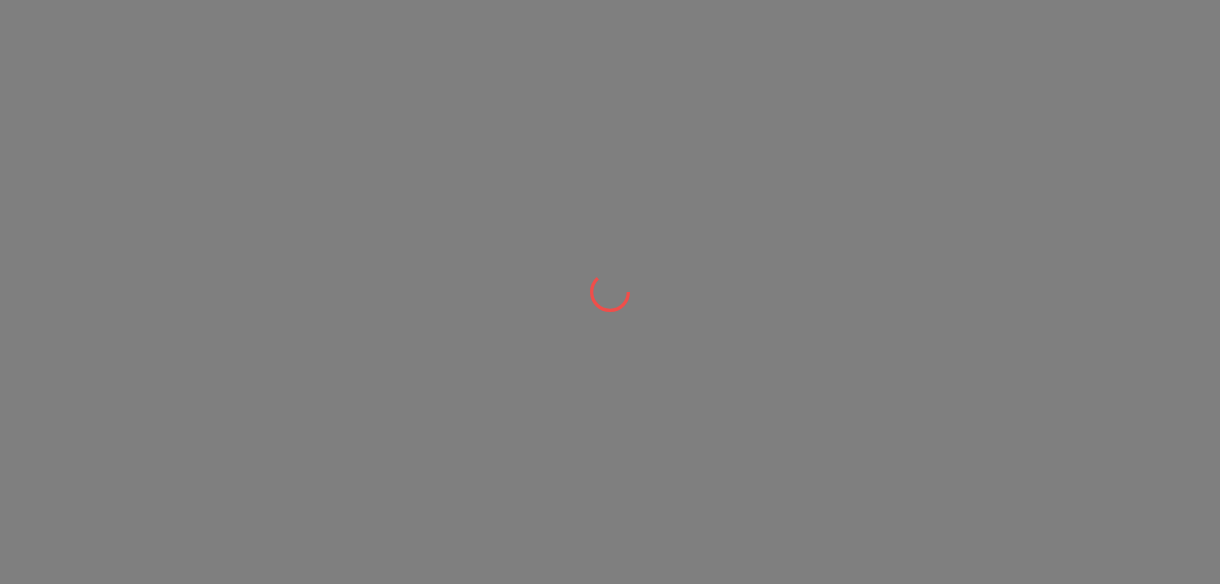 scroll, scrollTop: 0, scrollLeft: 0, axis: both 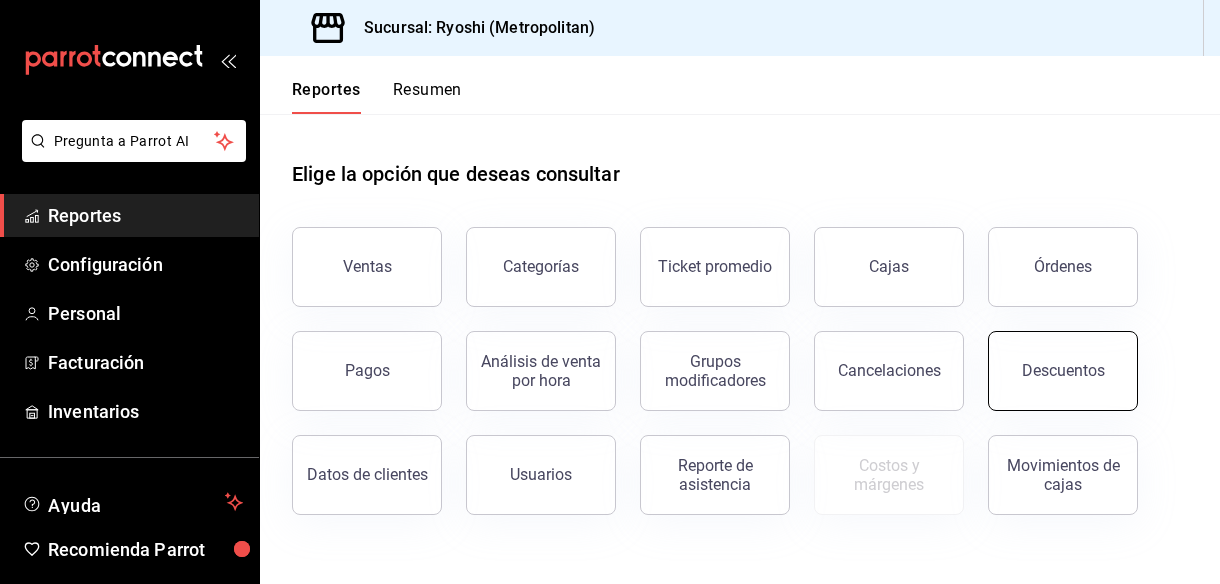 click on "Descuentos" at bounding box center (1063, 370) 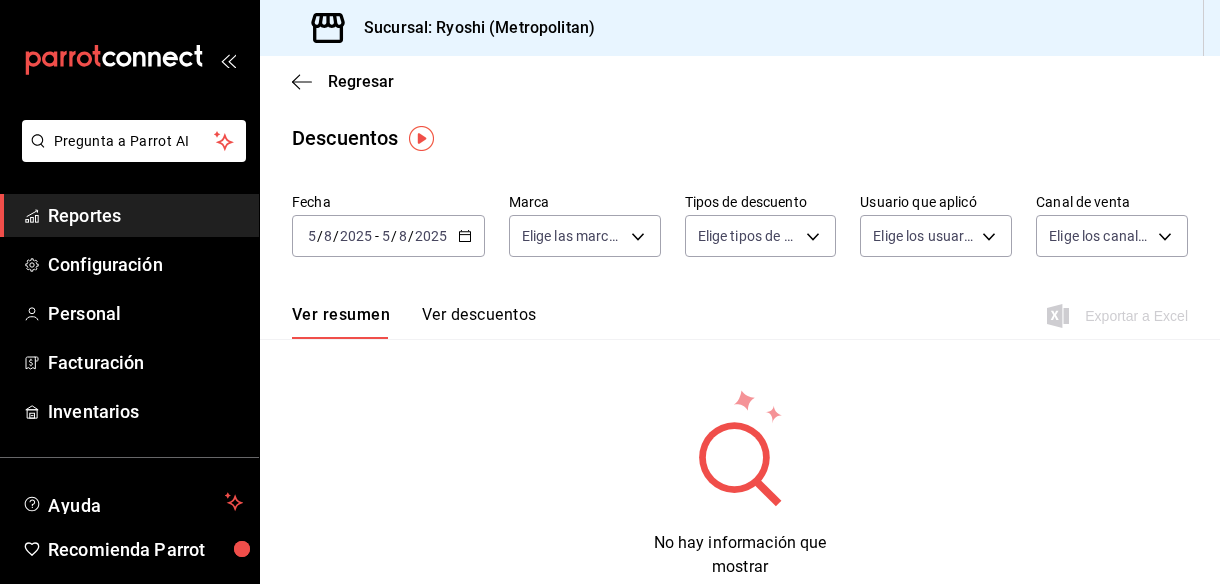 click 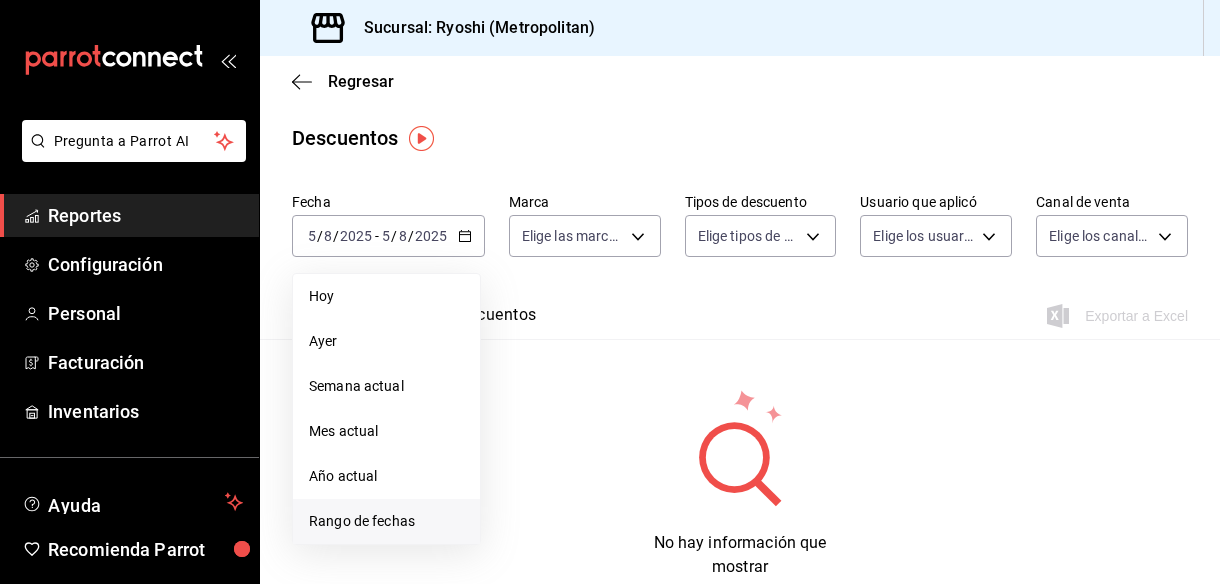 click on "Rango de fechas" at bounding box center [386, 521] 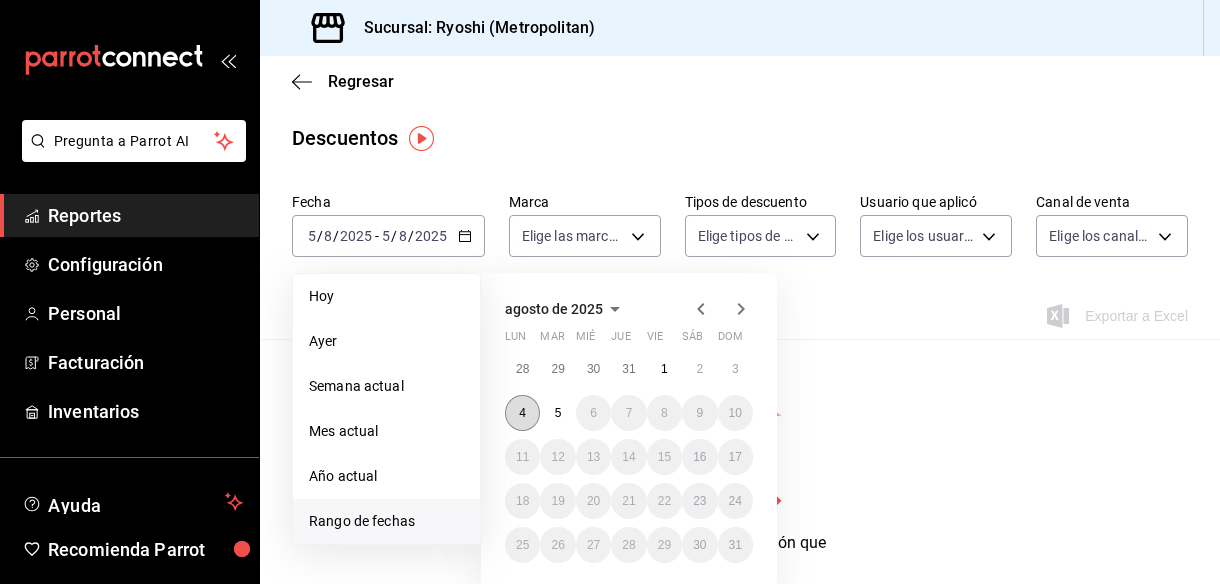 click on "4" at bounding box center (522, 413) 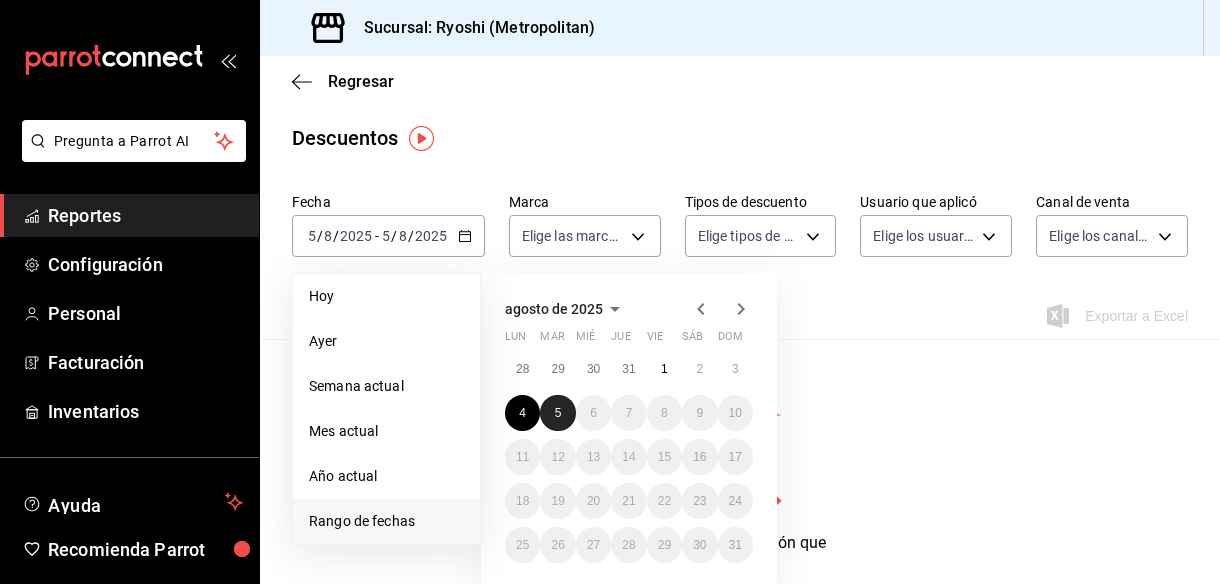 click on "5" at bounding box center [557, 413] 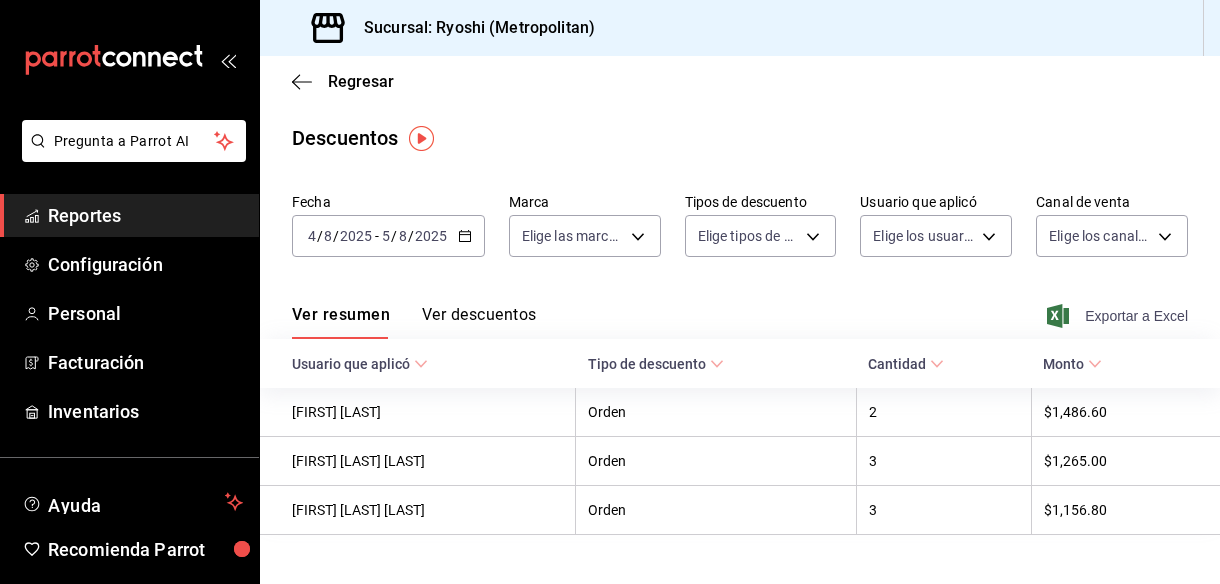 click on "Exportar a Excel" at bounding box center [1119, 316] 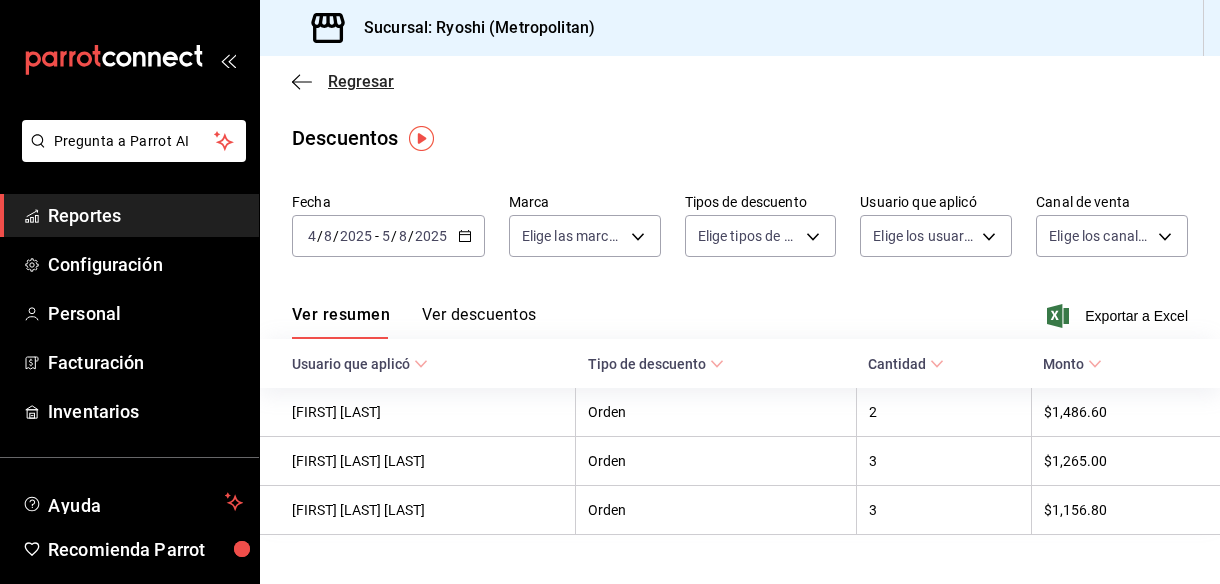 click 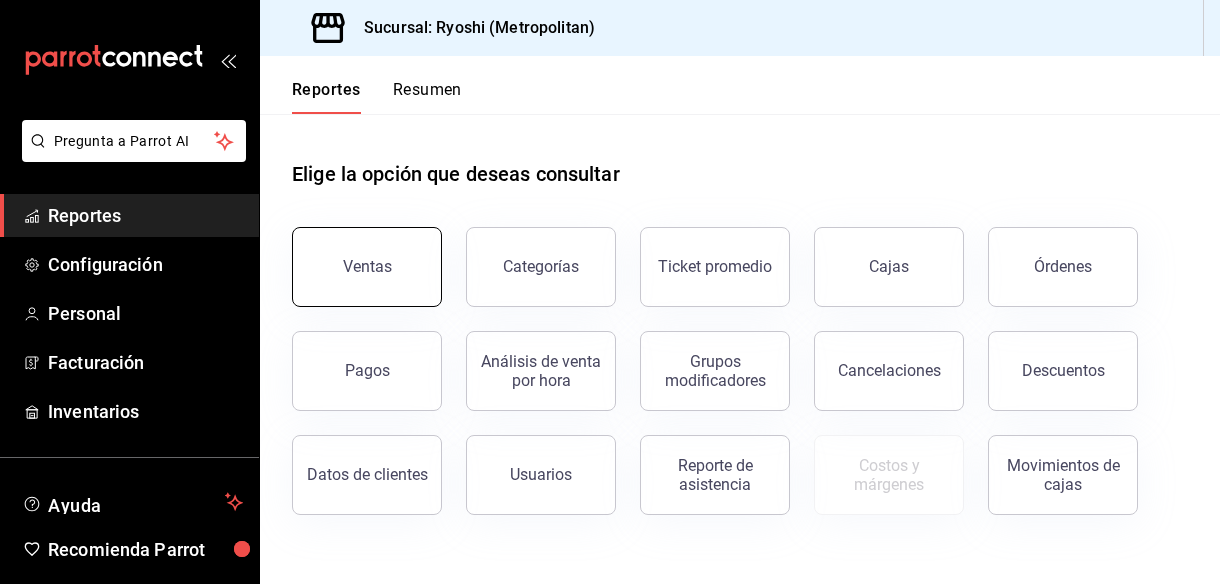 click on "Ventas" at bounding box center (367, 266) 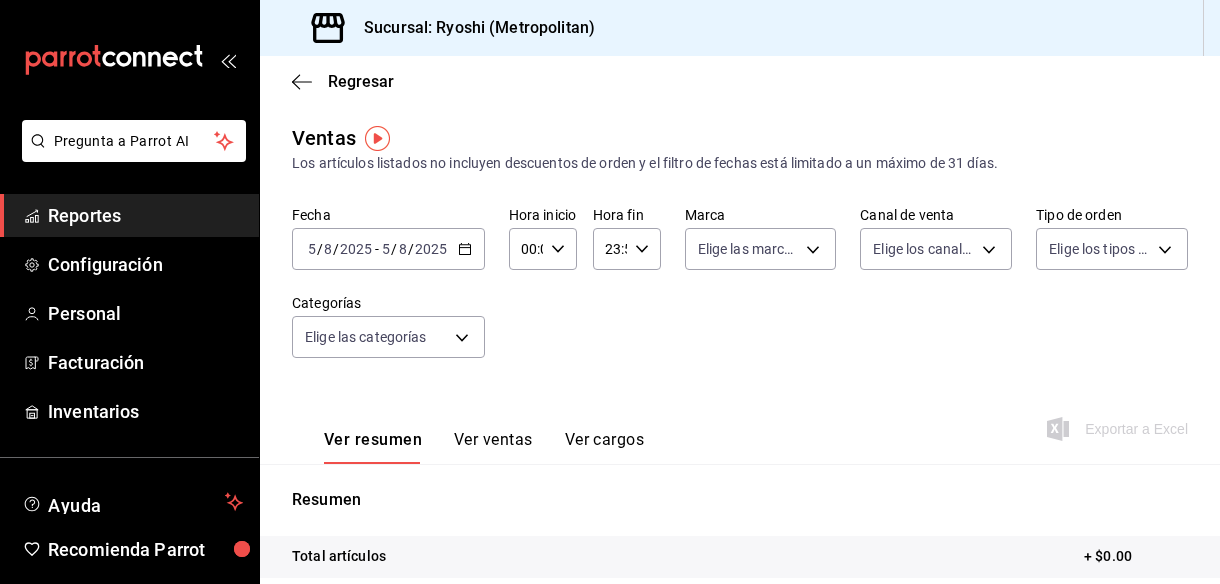 click 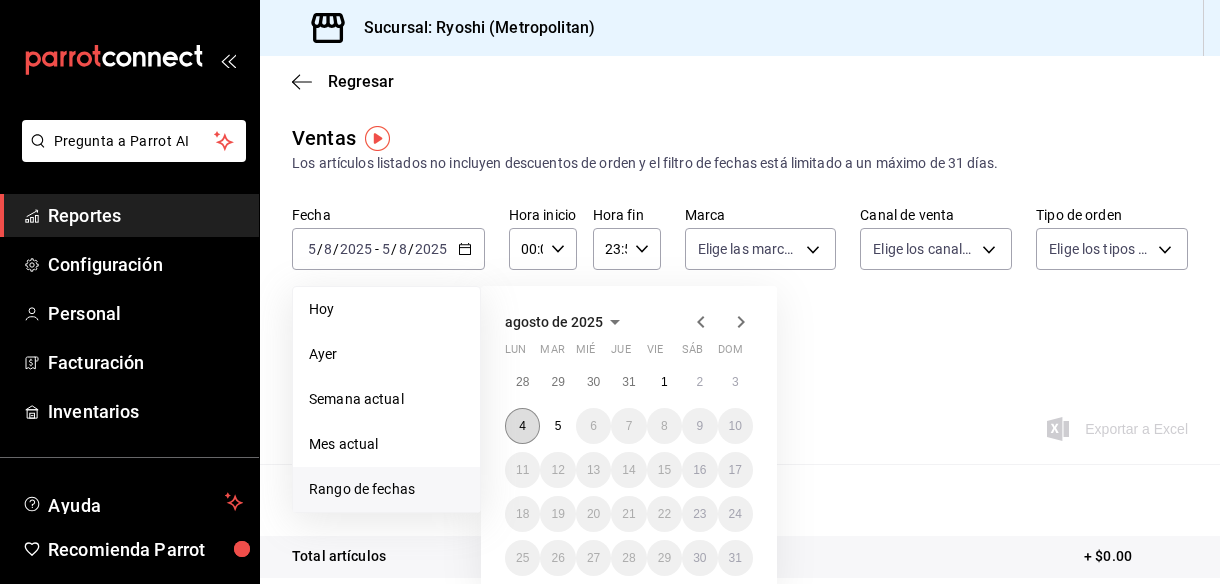 click on "4" at bounding box center [522, 426] 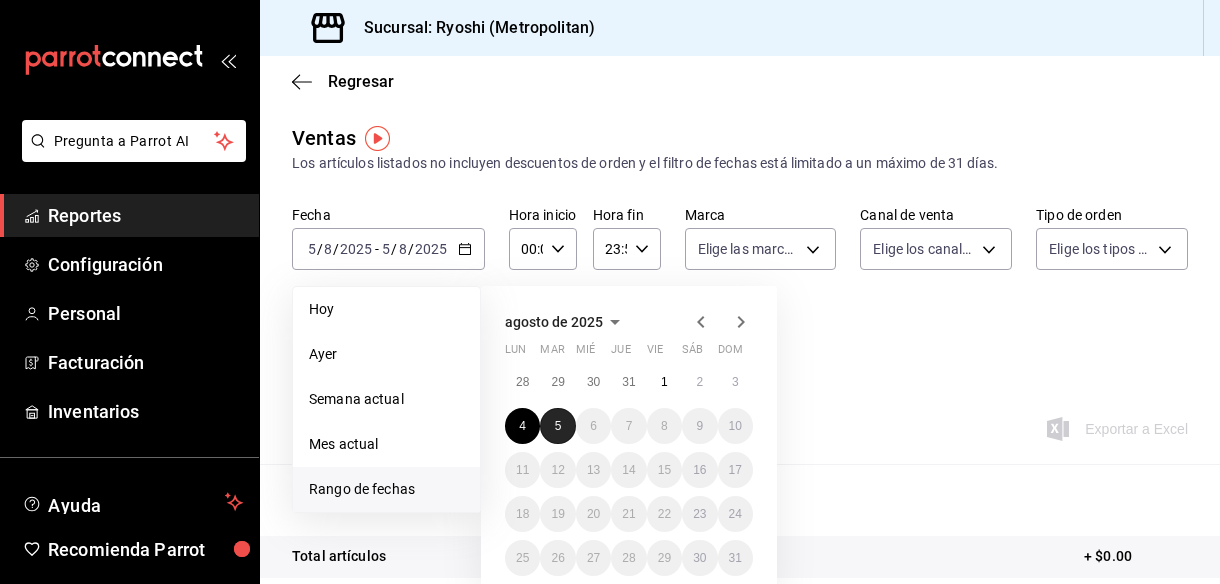 click on "5" at bounding box center [557, 426] 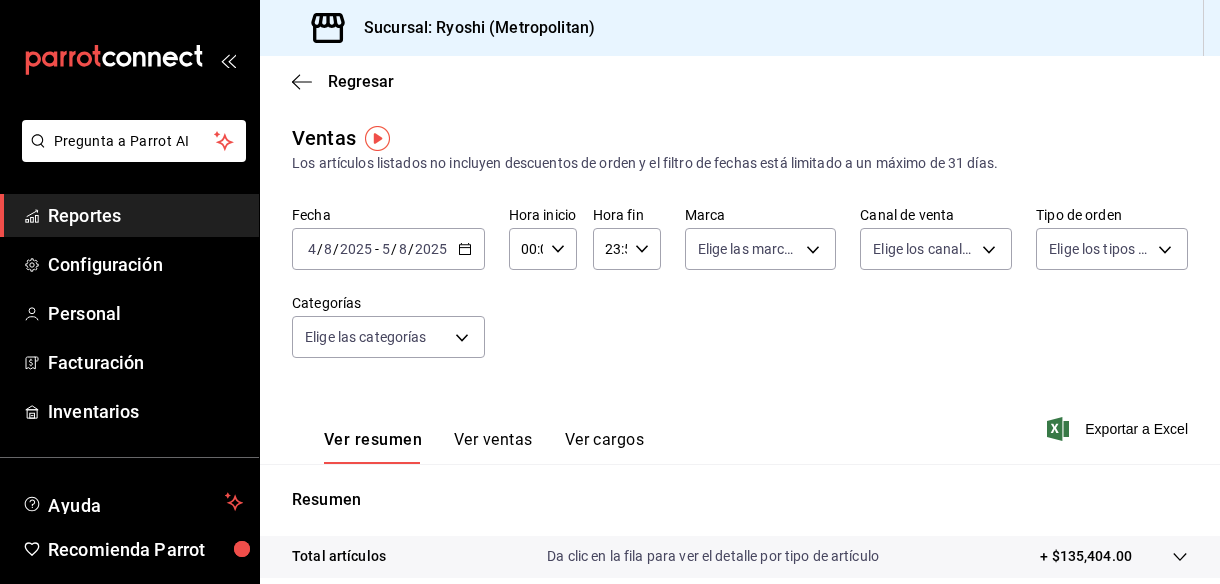 click 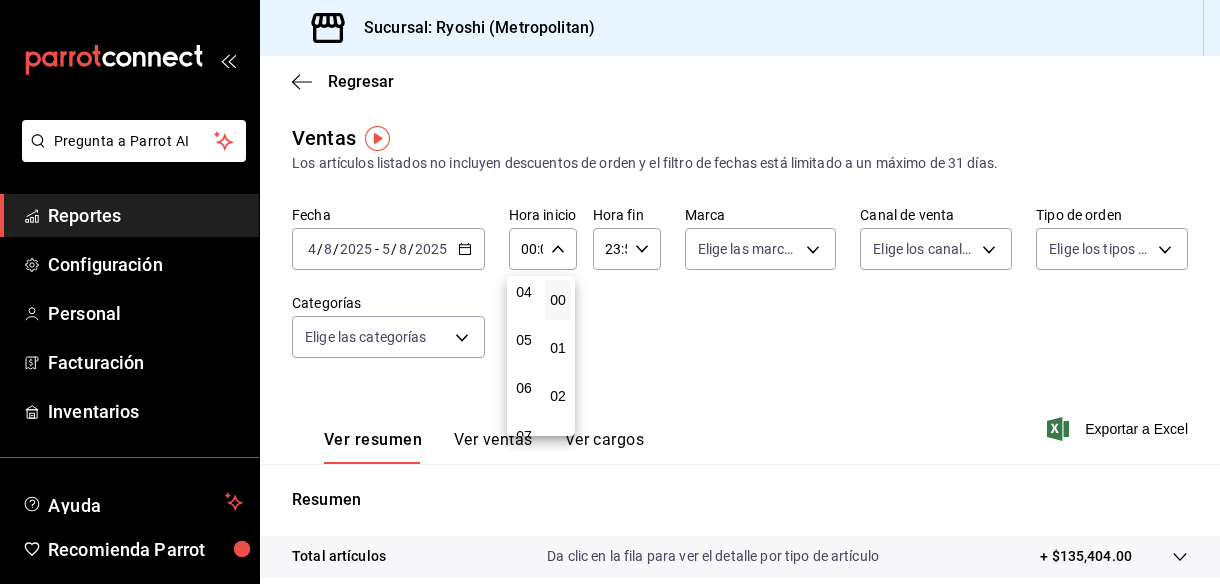 scroll, scrollTop: 206, scrollLeft: 0, axis: vertical 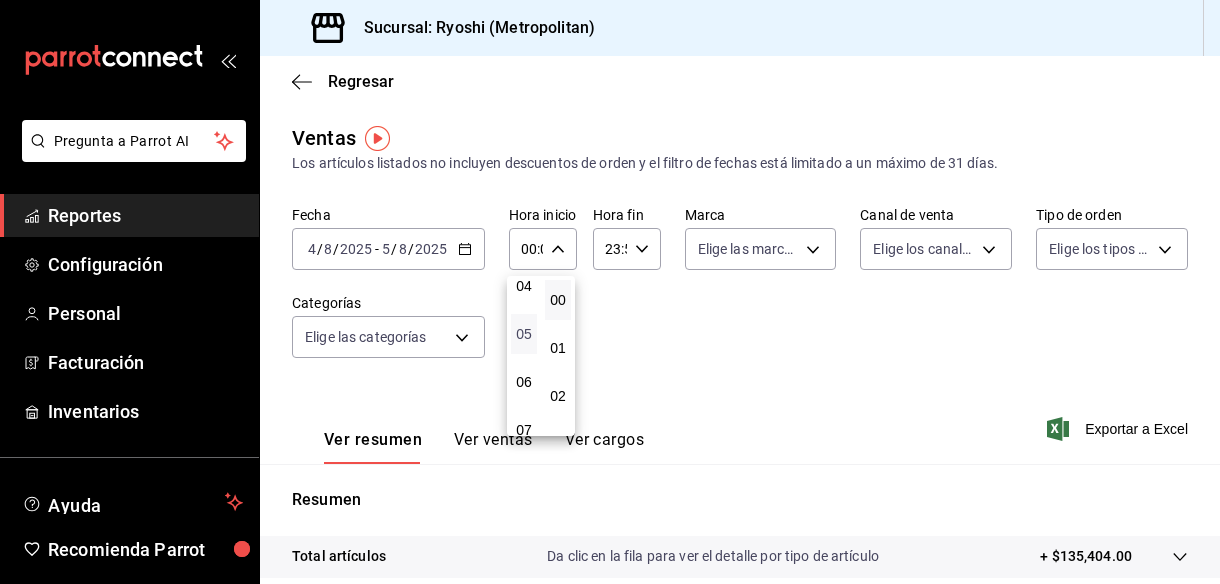 click on "05" at bounding box center (524, 334) 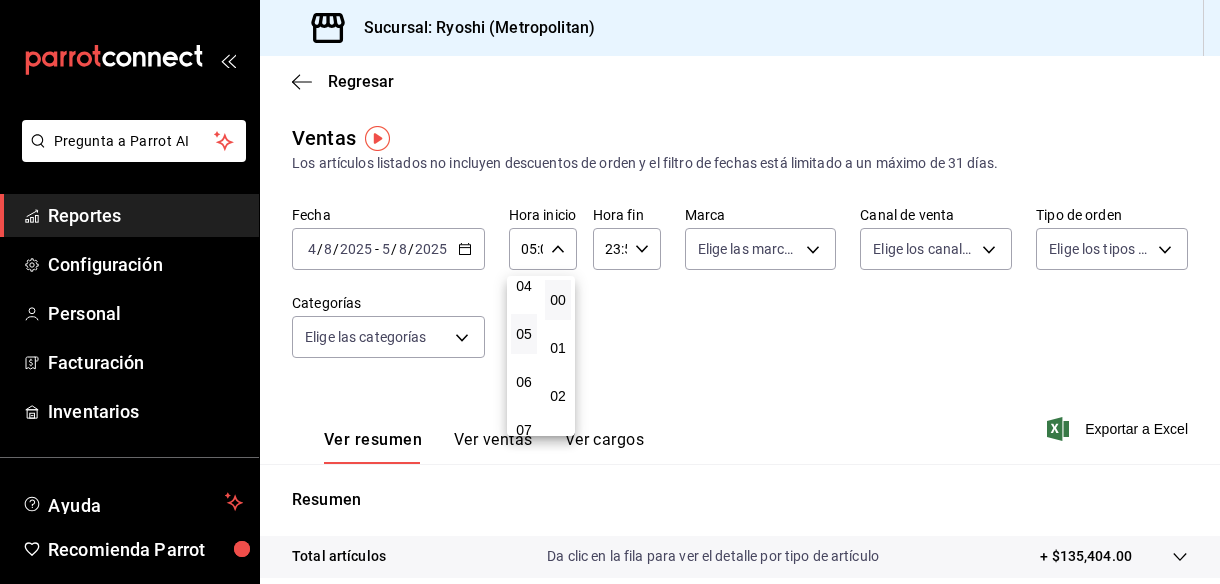 click at bounding box center (610, 292) 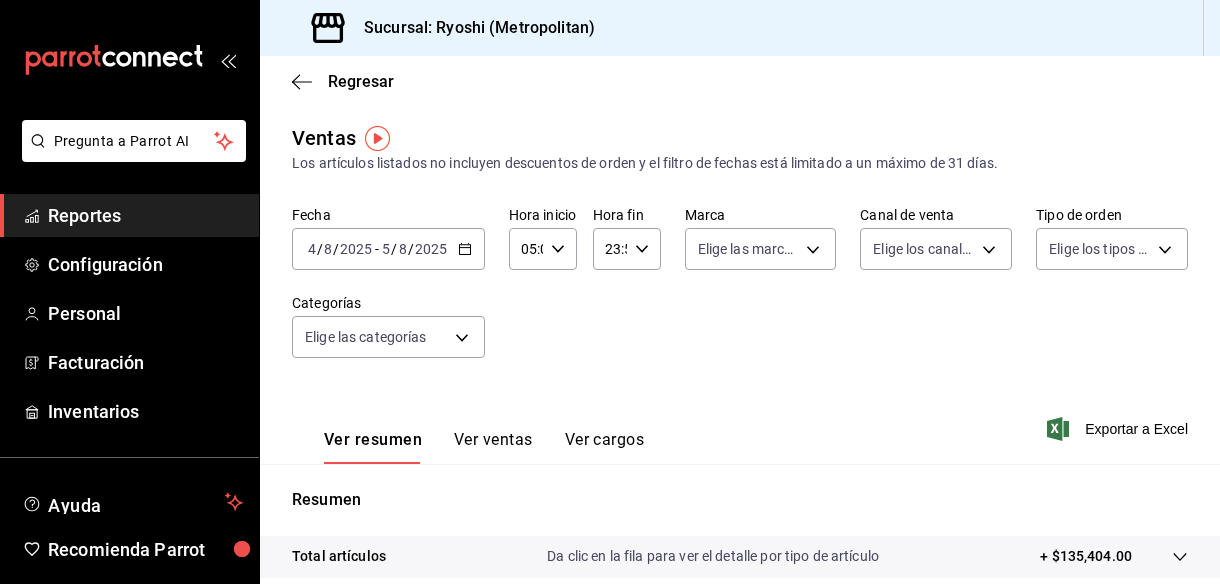 click 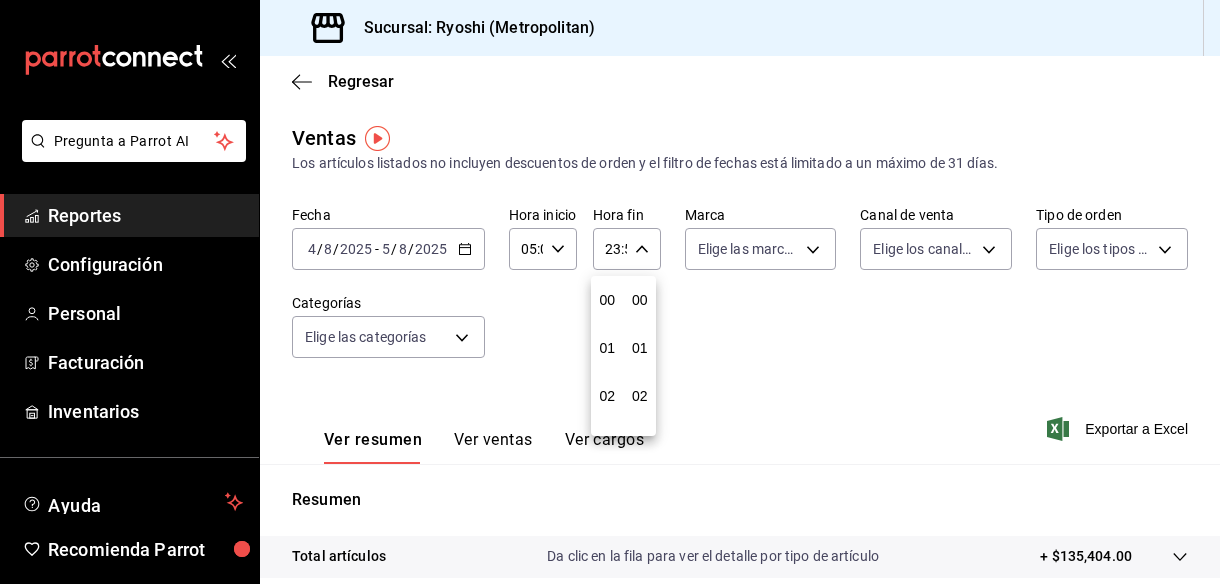 scroll, scrollTop: 1000, scrollLeft: 0, axis: vertical 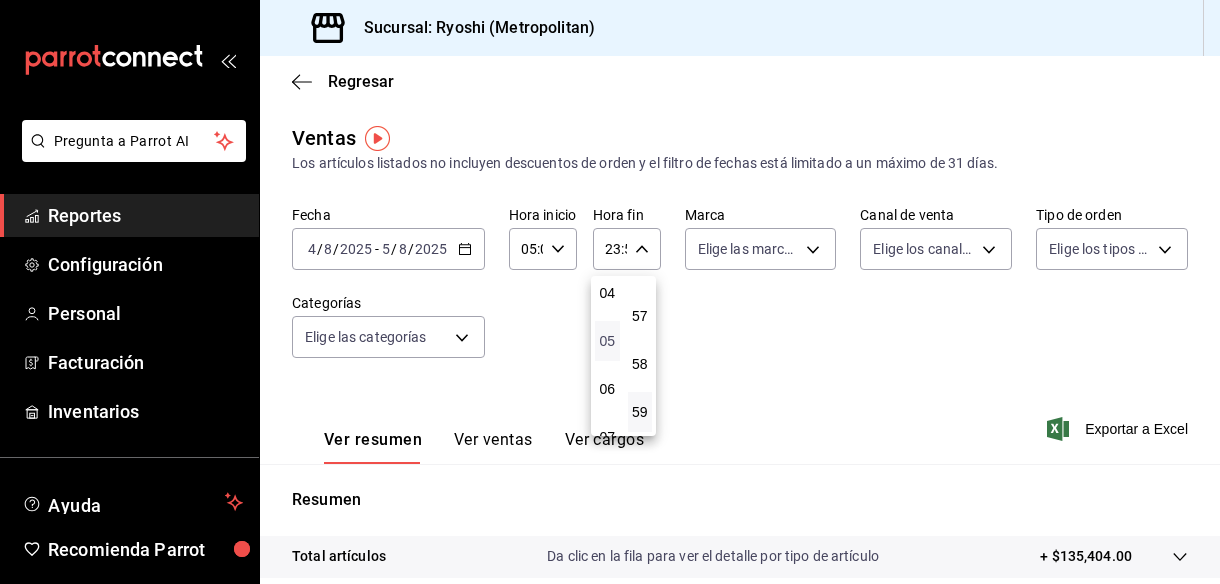 click on "05" at bounding box center (607, 341) 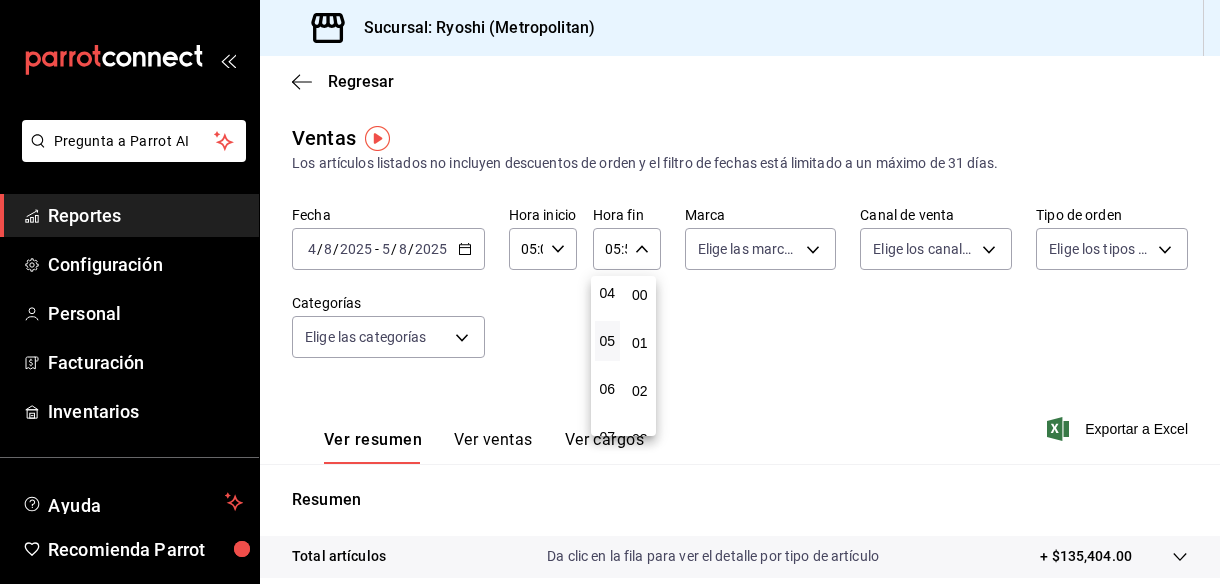 scroll, scrollTop: 0, scrollLeft: 0, axis: both 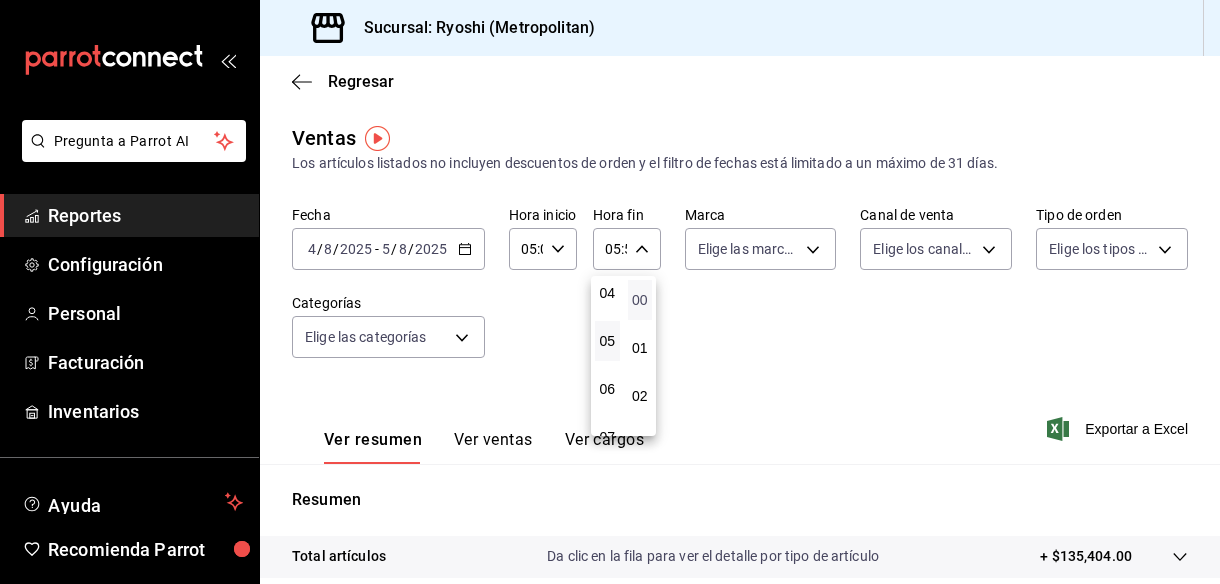 click on "00" at bounding box center (640, 300) 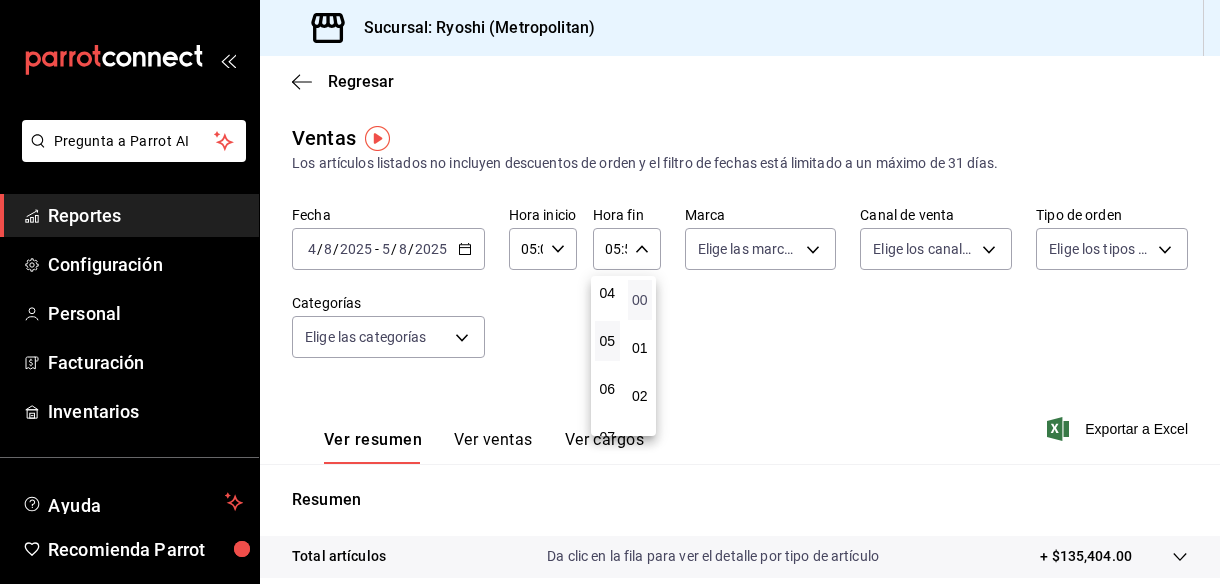 type on "05:00" 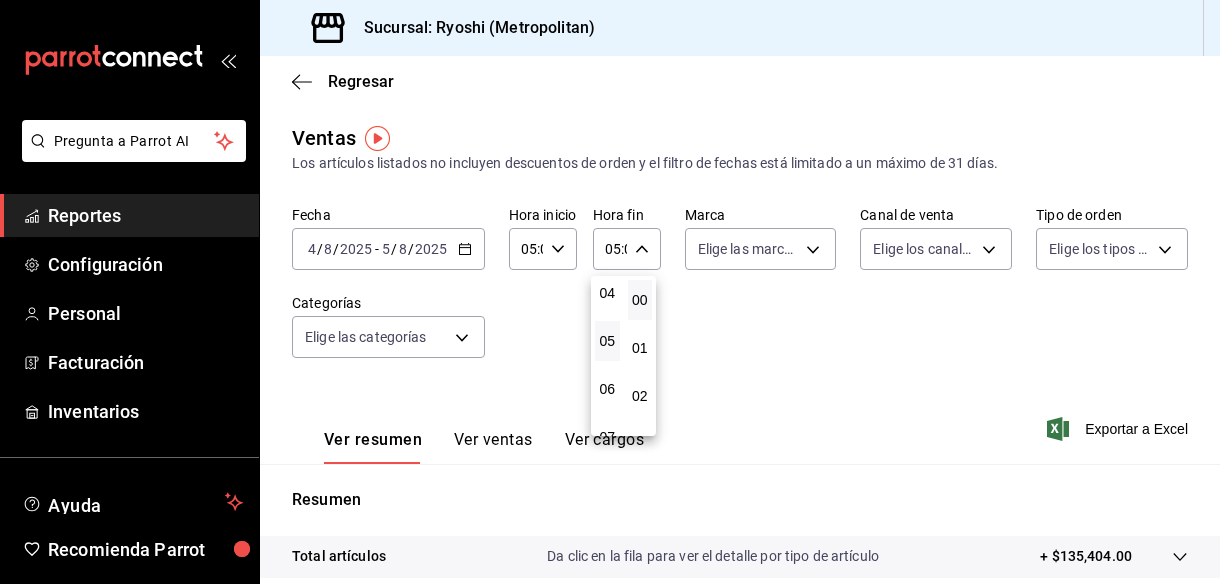click at bounding box center (610, 292) 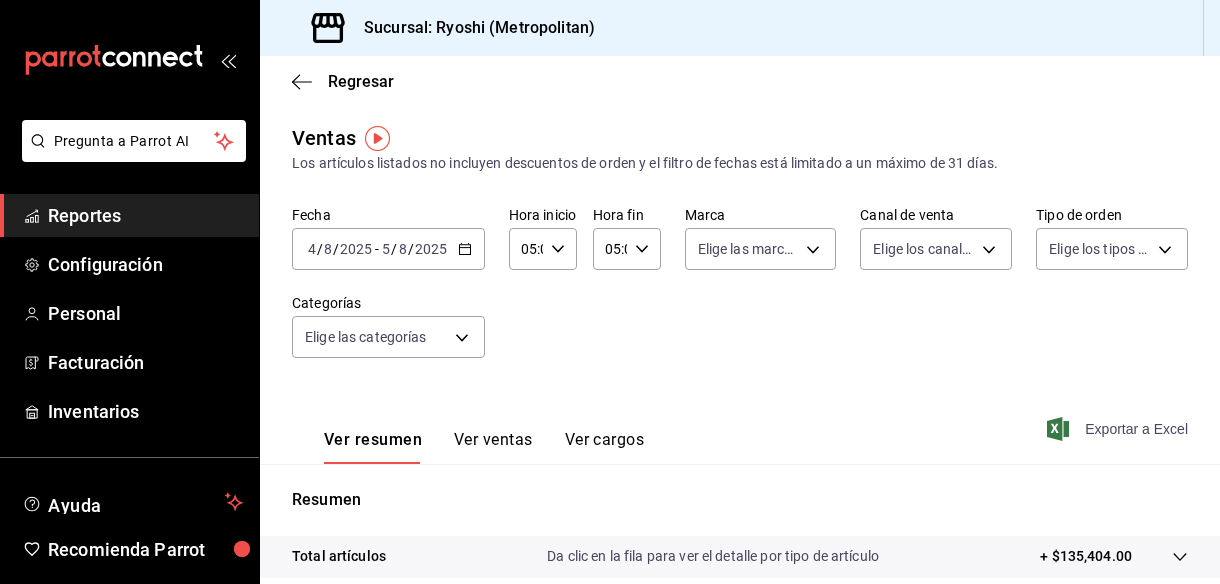 click on "Exportar a Excel" at bounding box center [1119, 429] 